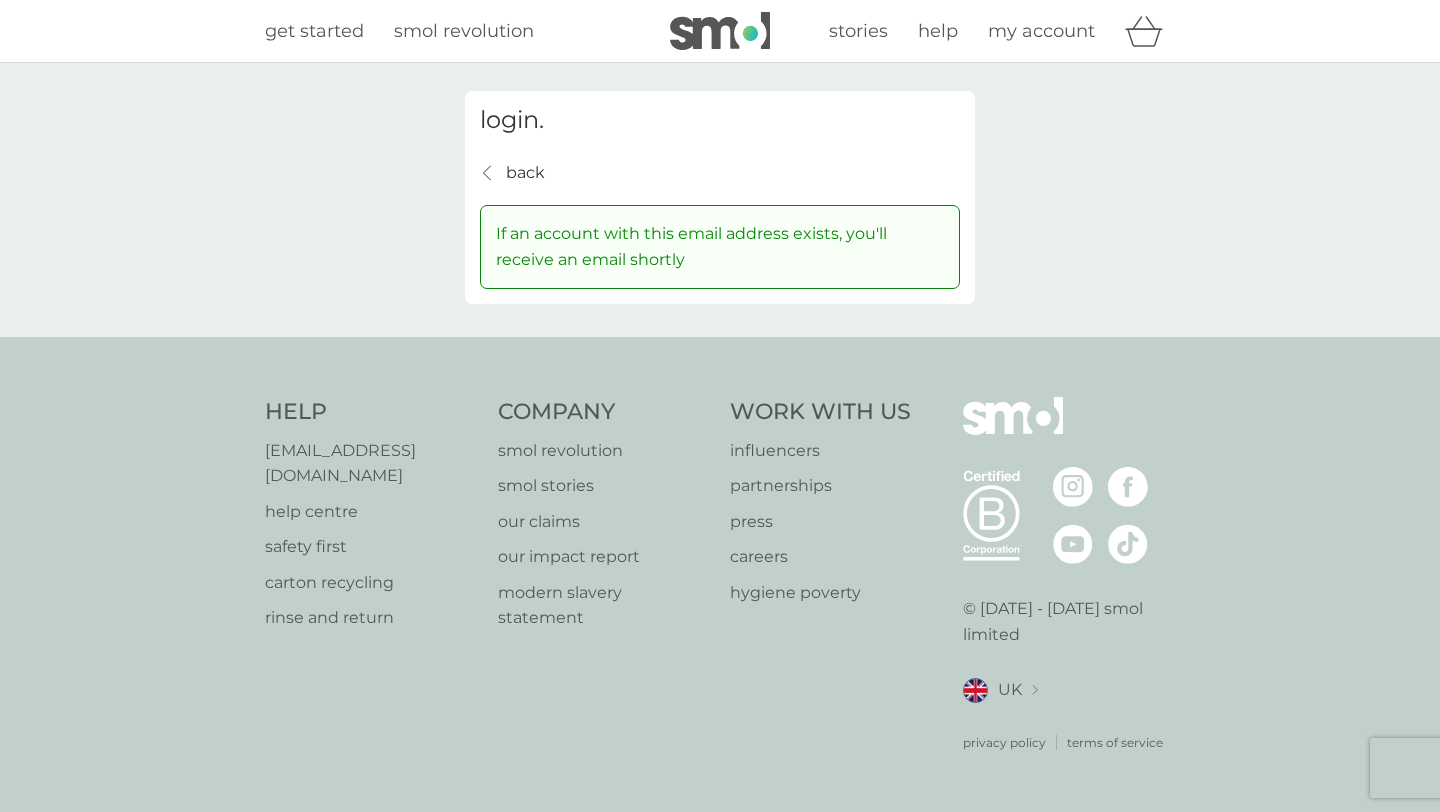 scroll, scrollTop: 0, scrollLeft: 0, axis: both 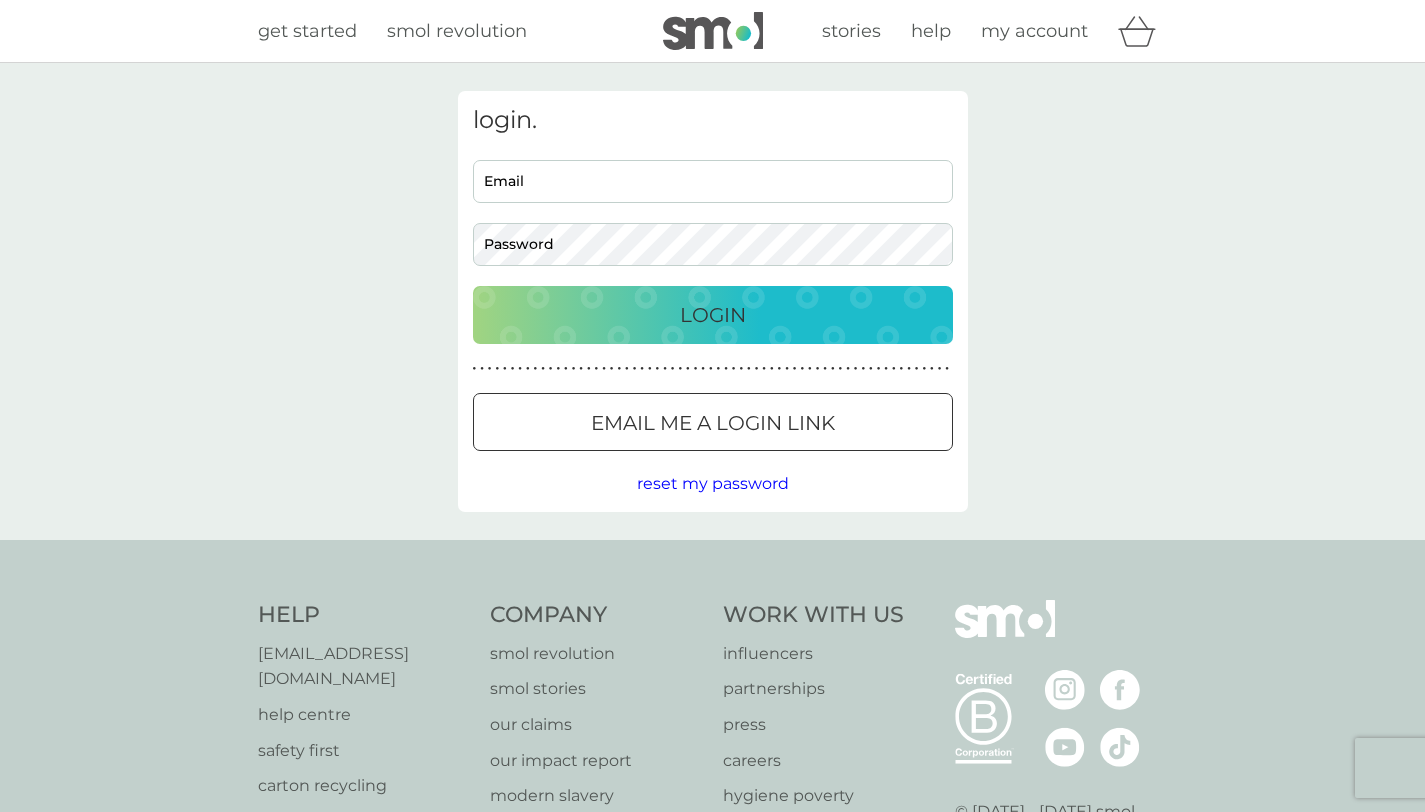 click on "Email" at bounding box center [713, 181] 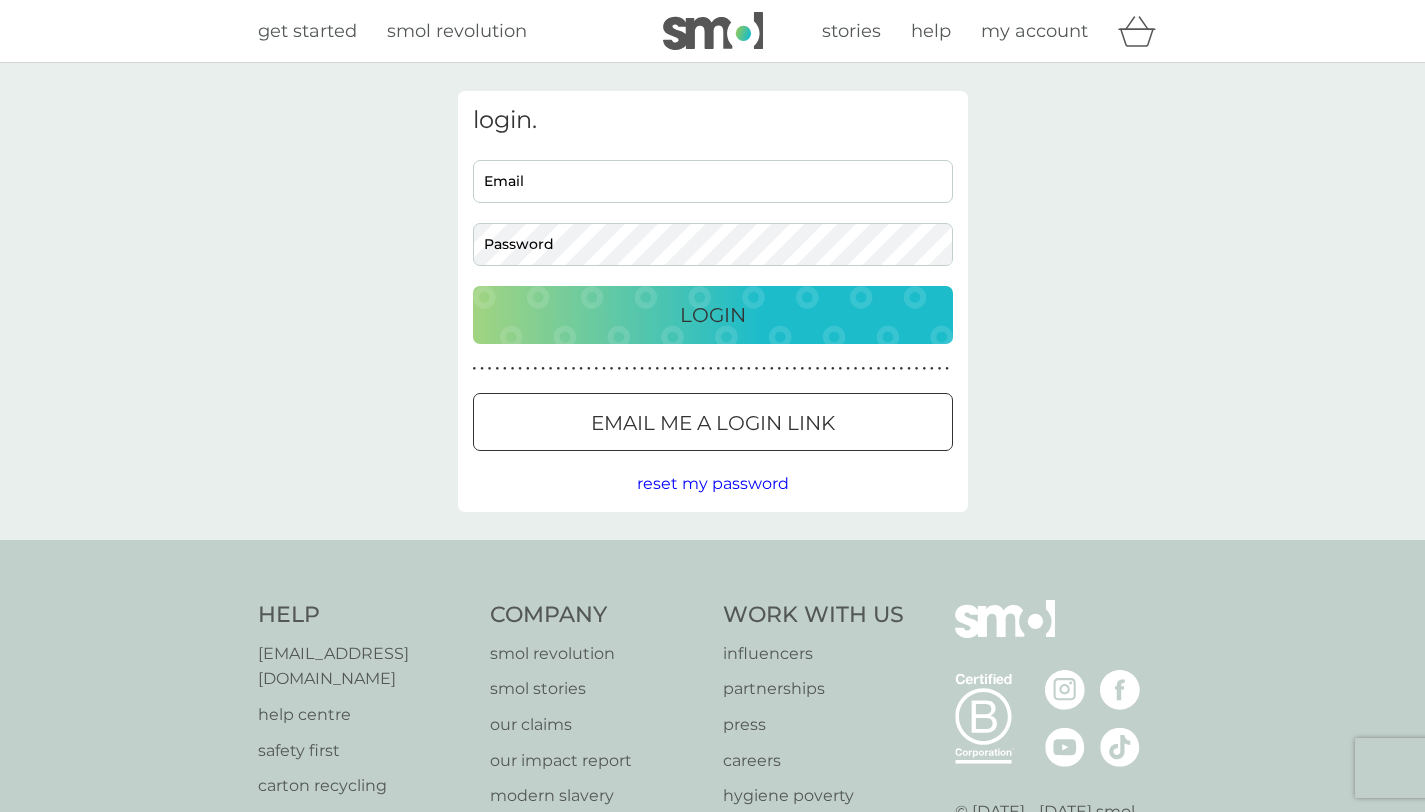 click on "Email me a login link" at bounding box center [713, 423] 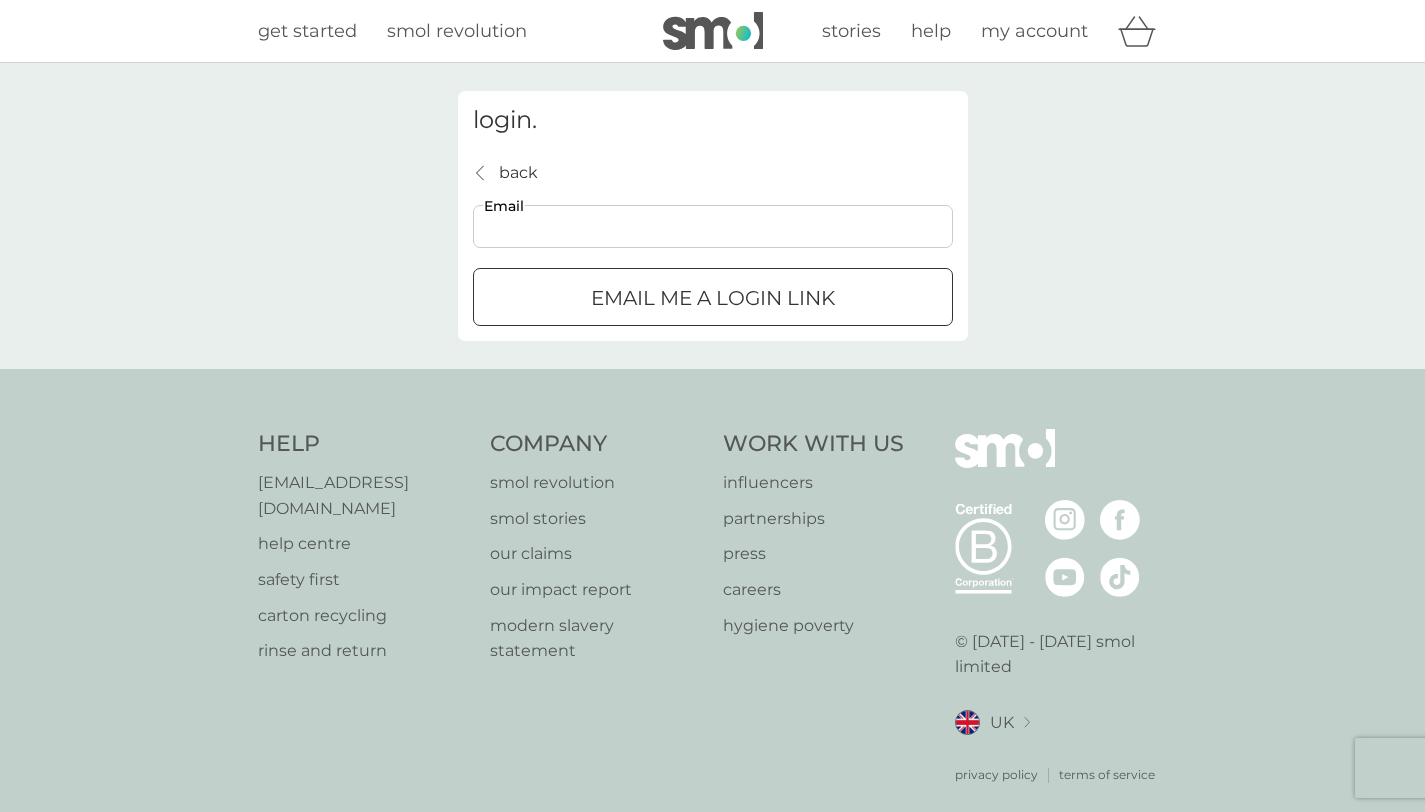 click on "Email" at bounding box center (713, 226) 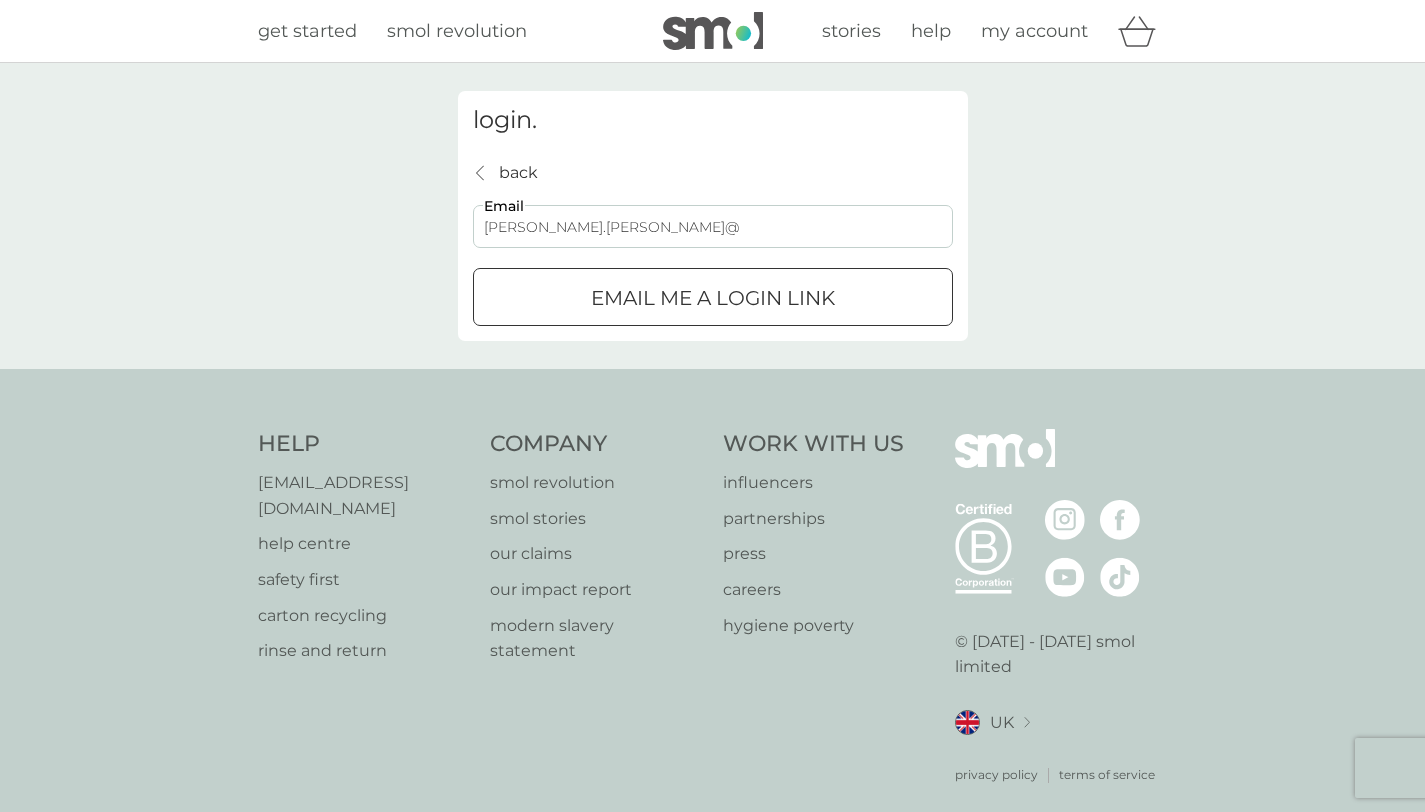 type on "aimee.caine@icloud.com" 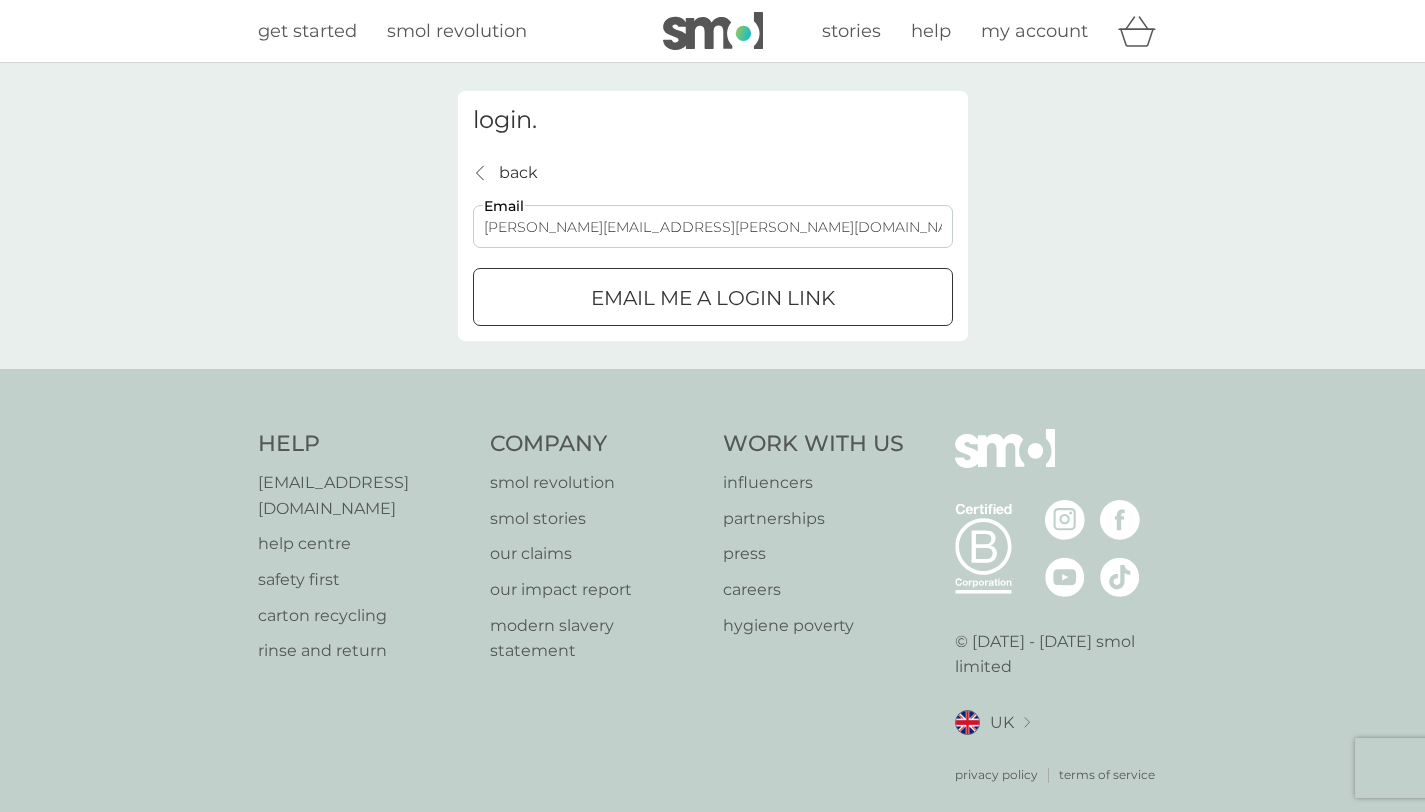 click on "Email me a login link" at bounding box center (713, 298) 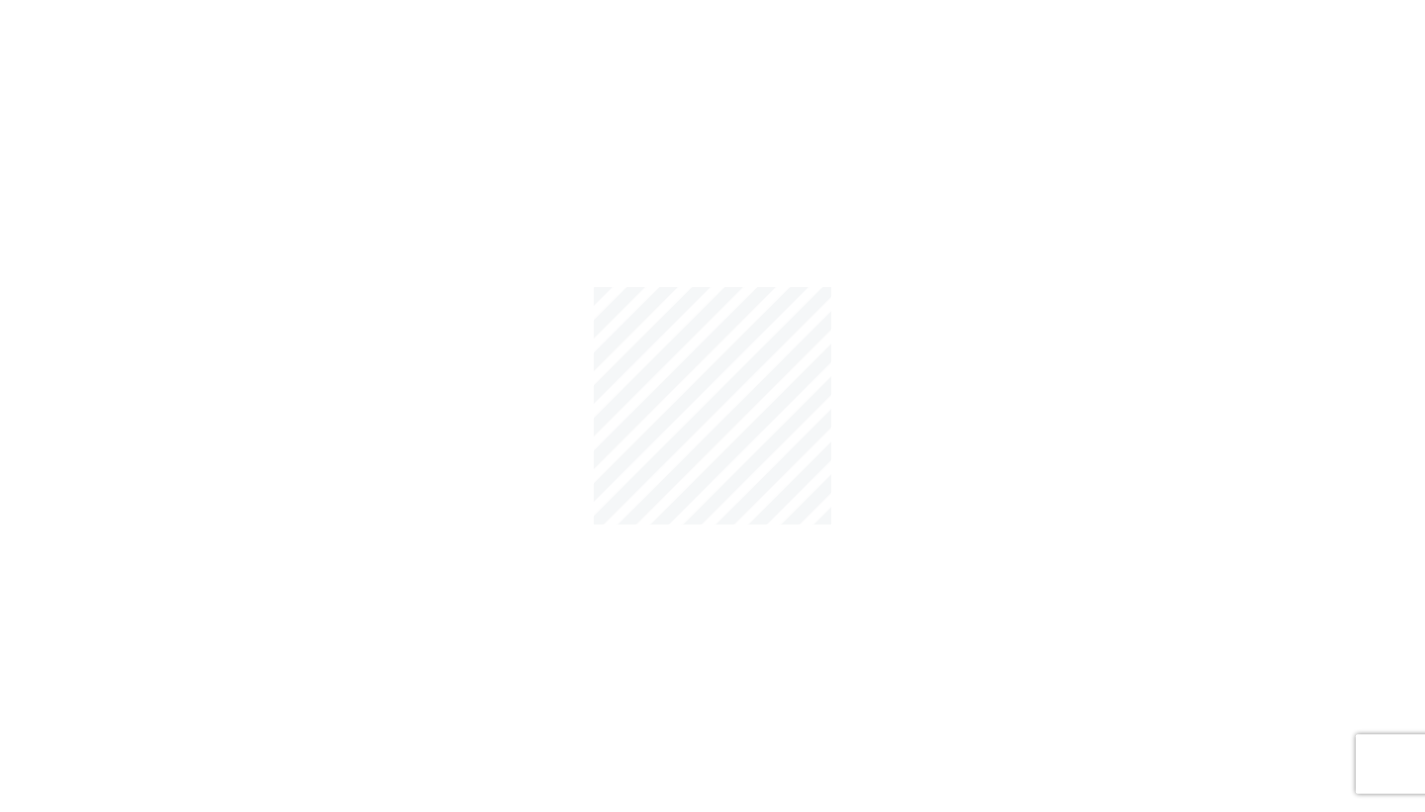 scroll, scrollTop: 0, scrollLeft: 0, axis: both 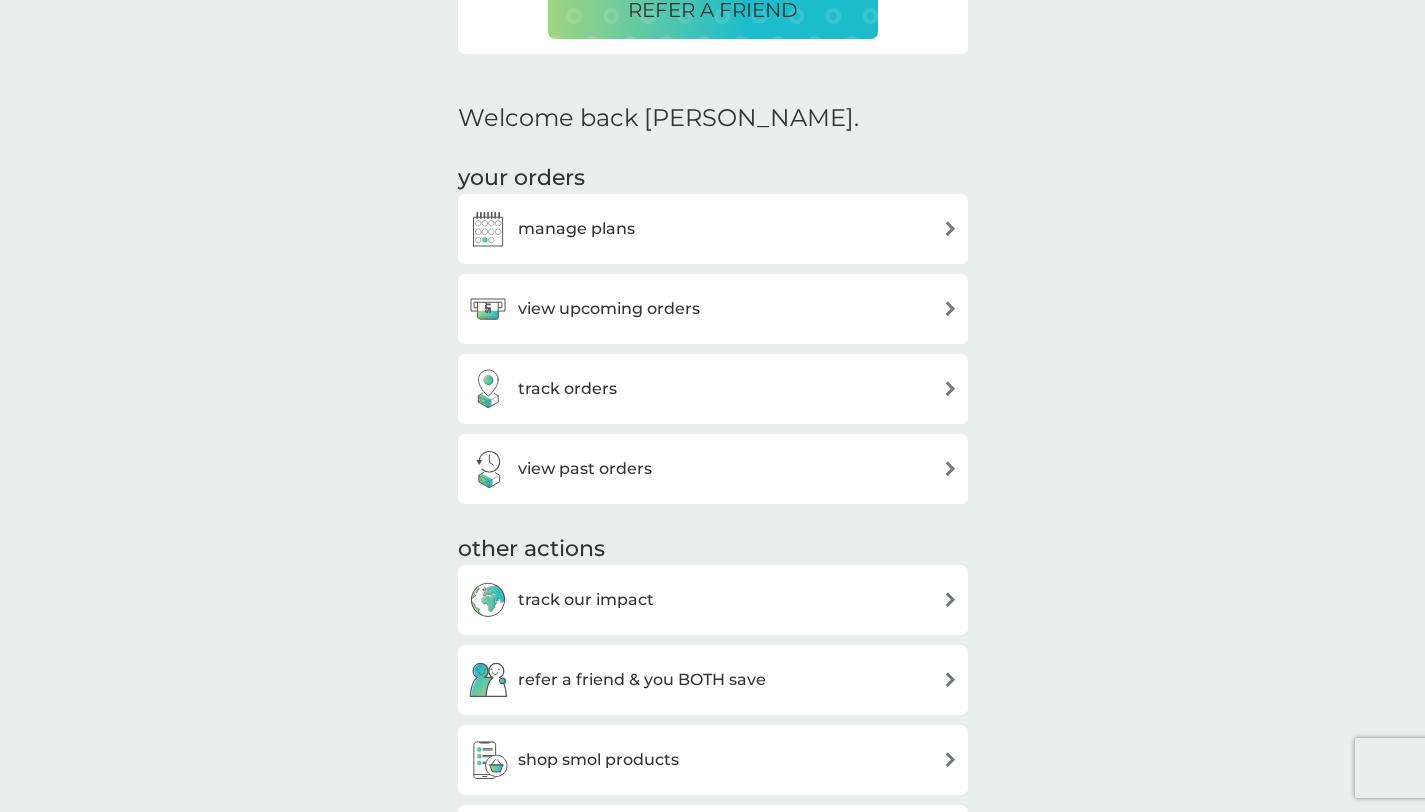 click on "view upcoming orders" at bounding box center (713, 309) 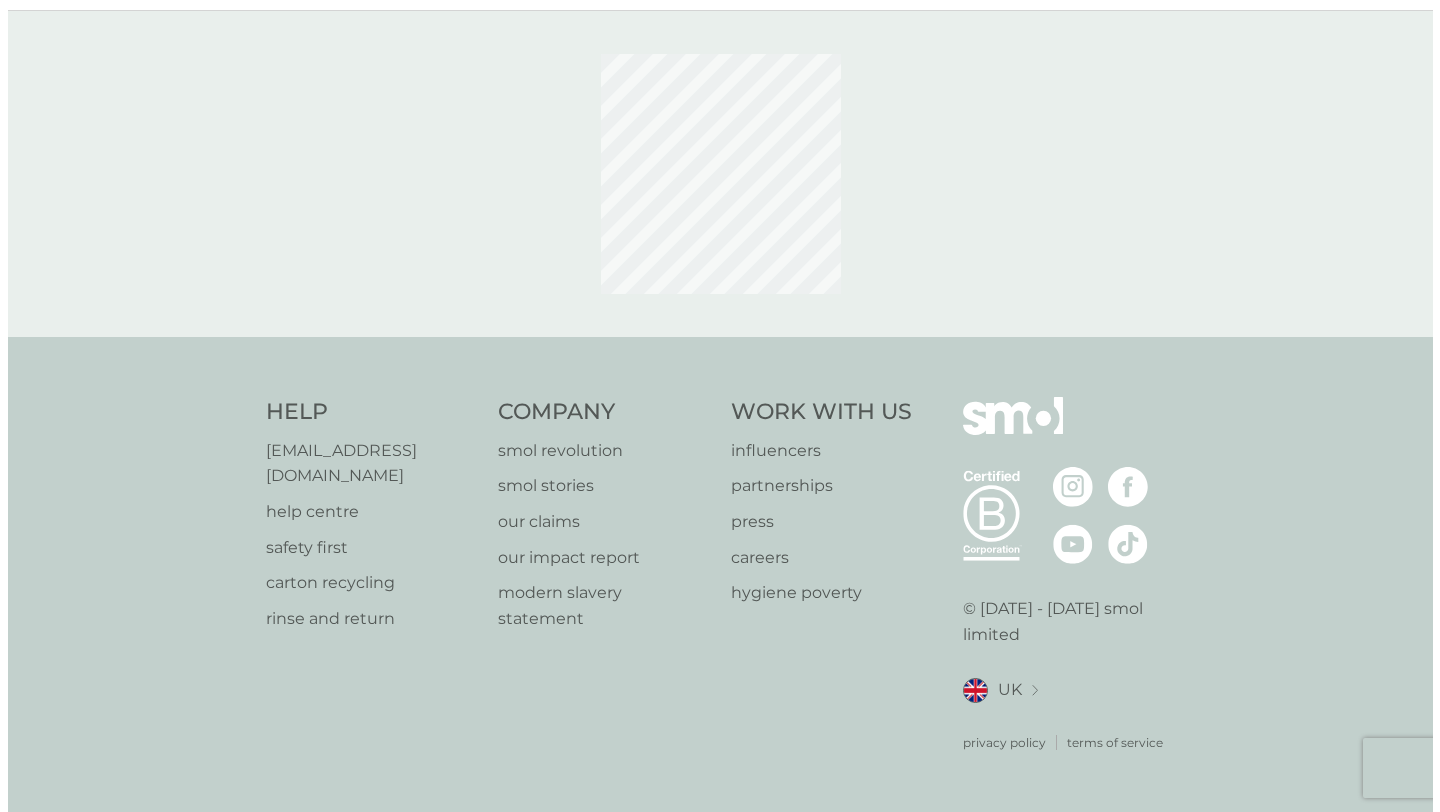 scroll, scrollTop: 0, scrollLeft: 0, axis: both 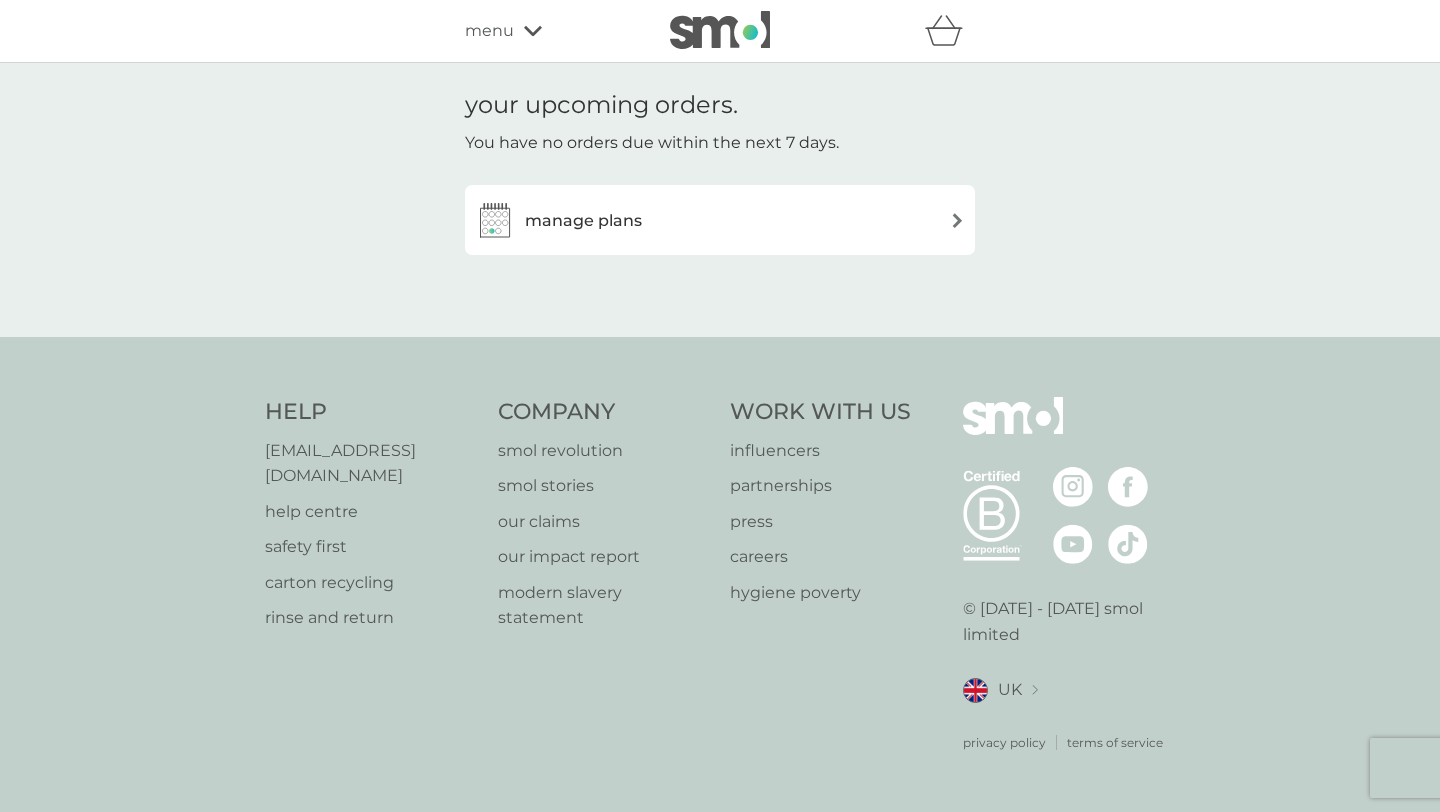click on "manage plans" at bounding box center [720, 220] 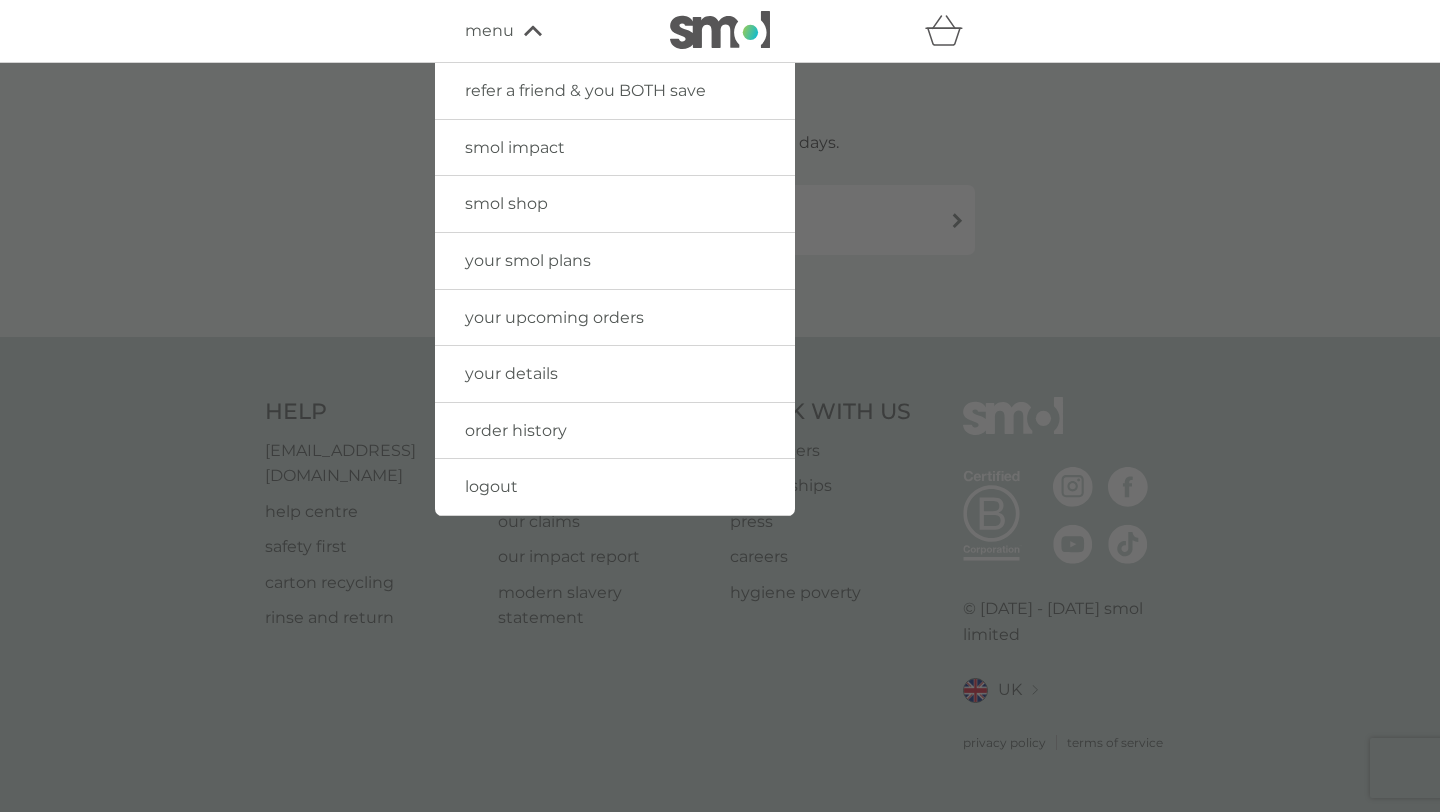 click at bounding box center [720, 469] 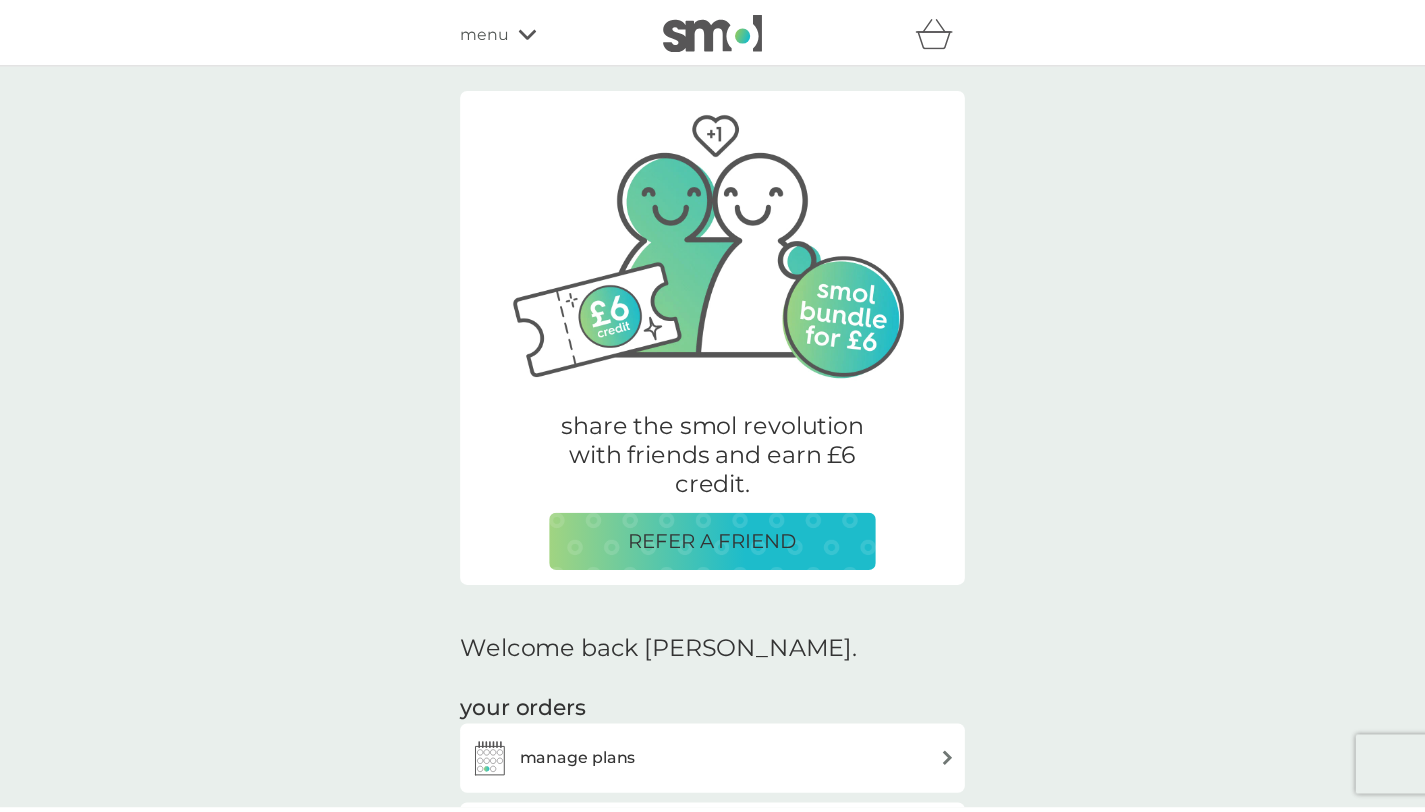 scroll, scrollTop: 833, scrollLeft: 0, axis: vertical 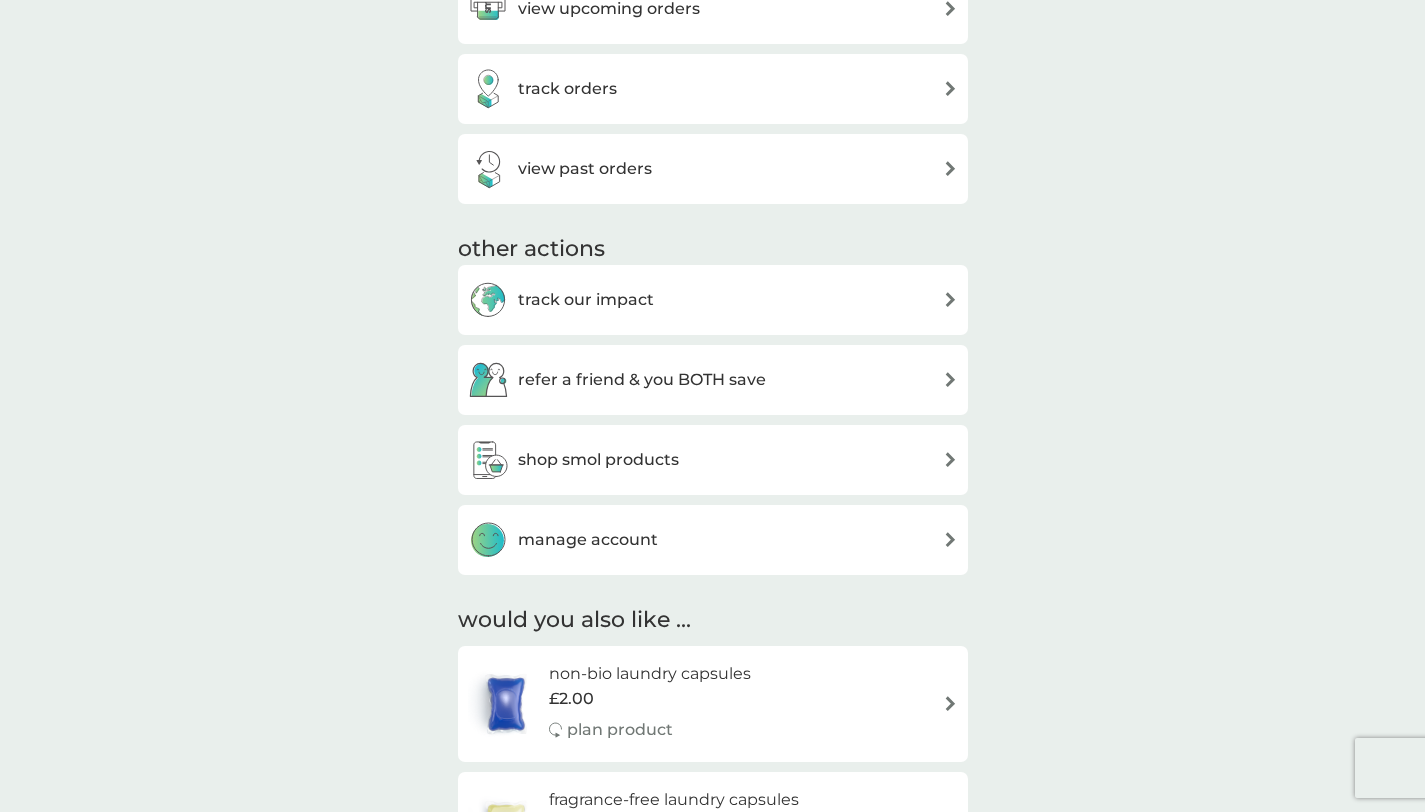 click on "track orders" at bounding box center [713, 89] 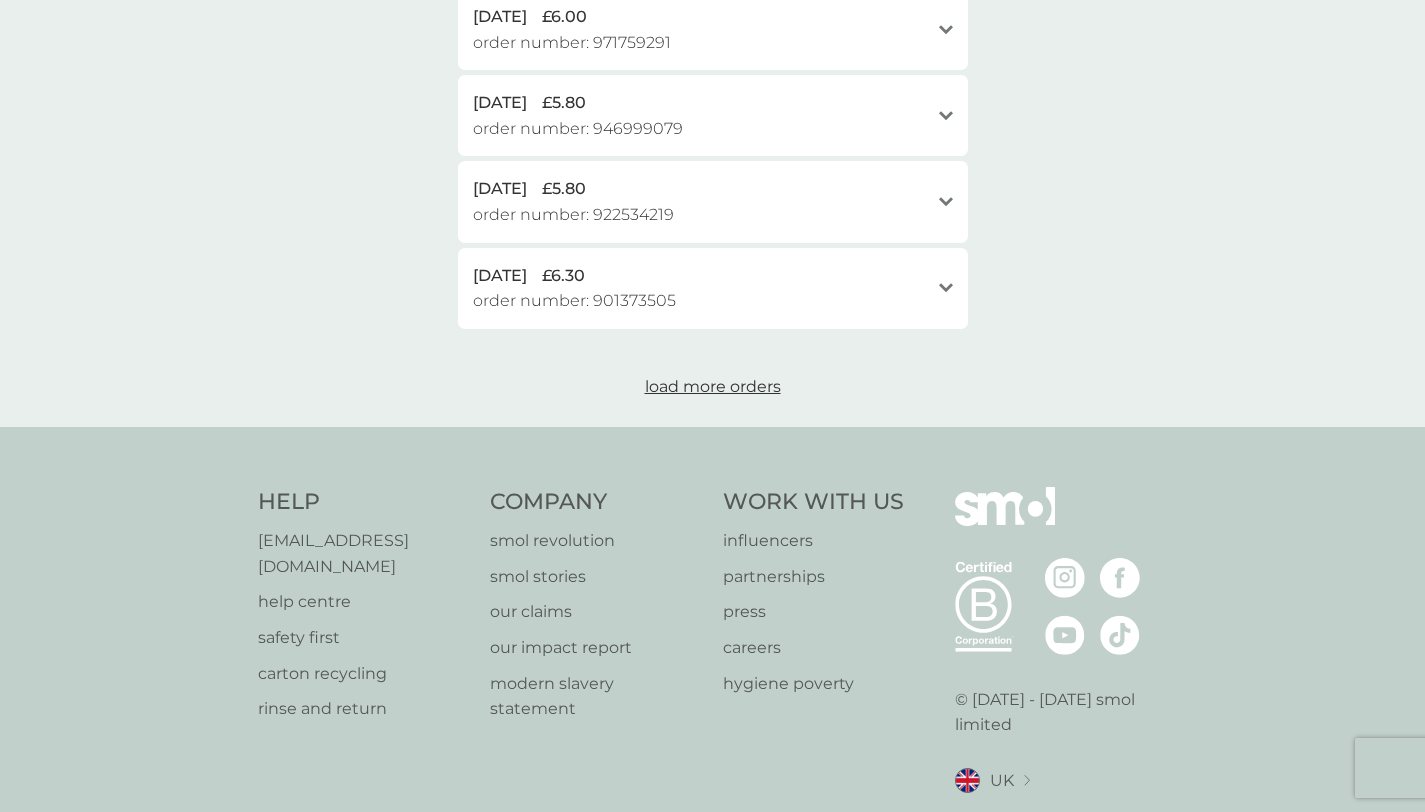 scroll, scrollTop: 1084, scrollLeft: 0, axis: vertical 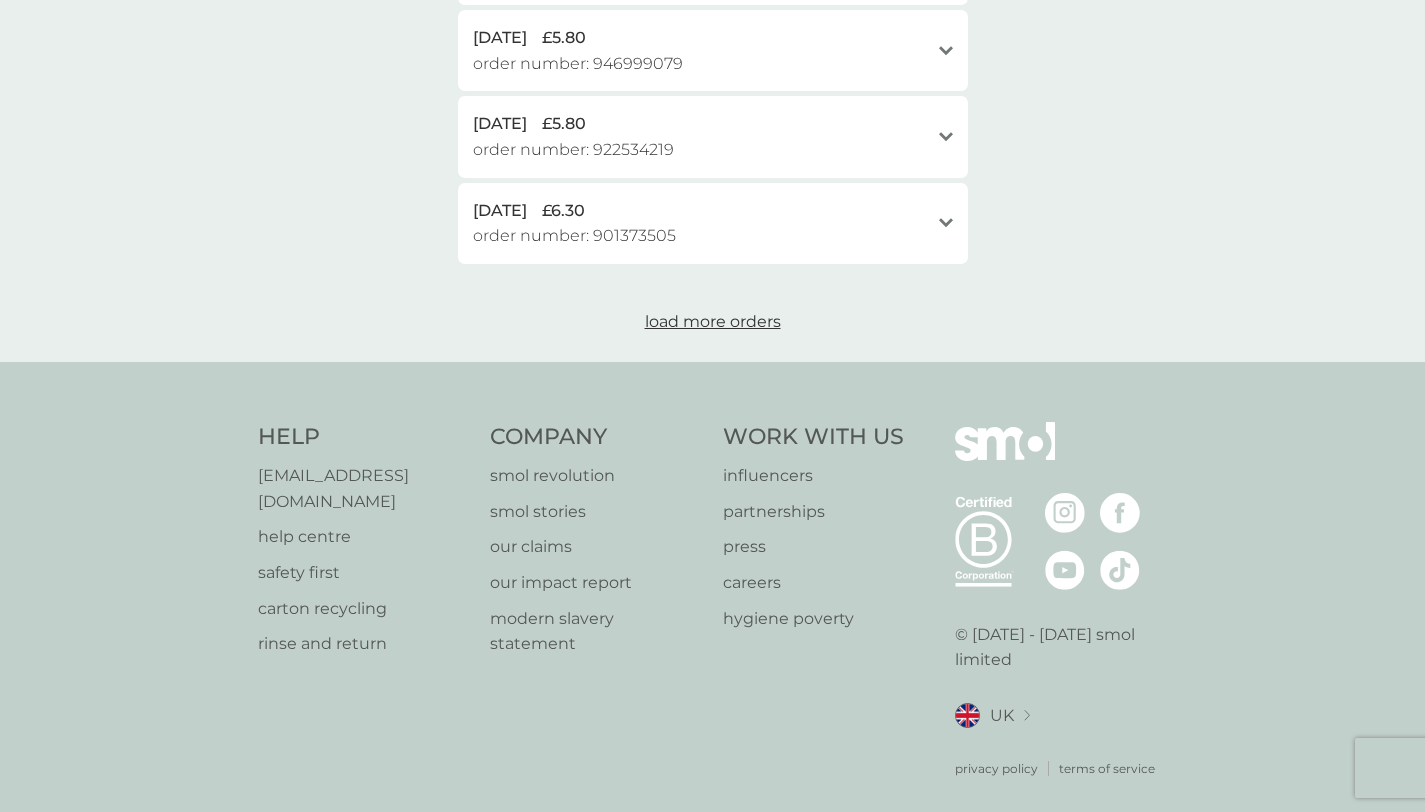 click on "[EMAIL_ADDRESS][DOMAIN_NAME]" at bounding box center (364, 488) 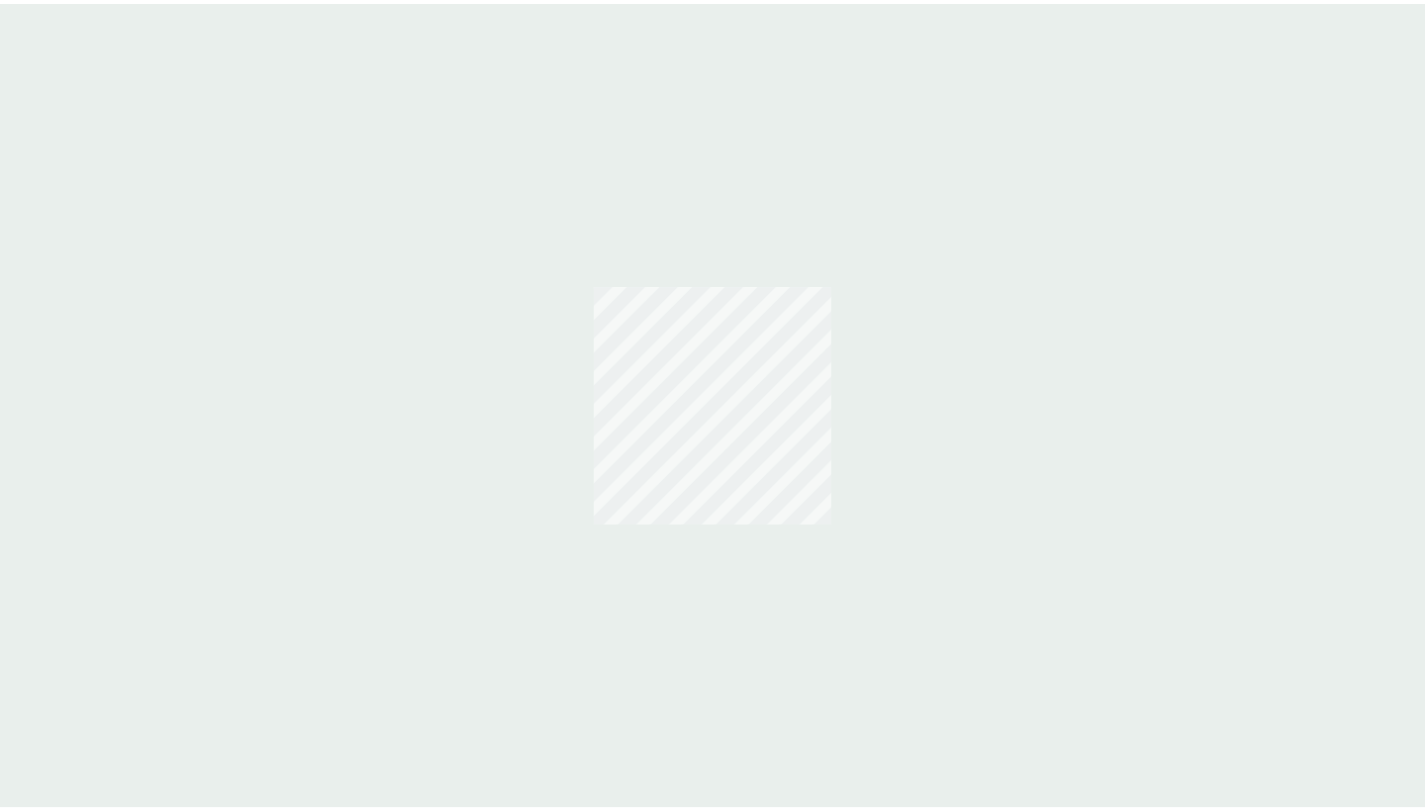 scroll, scrollTop: 0, scrollLeft: 0, axis: both 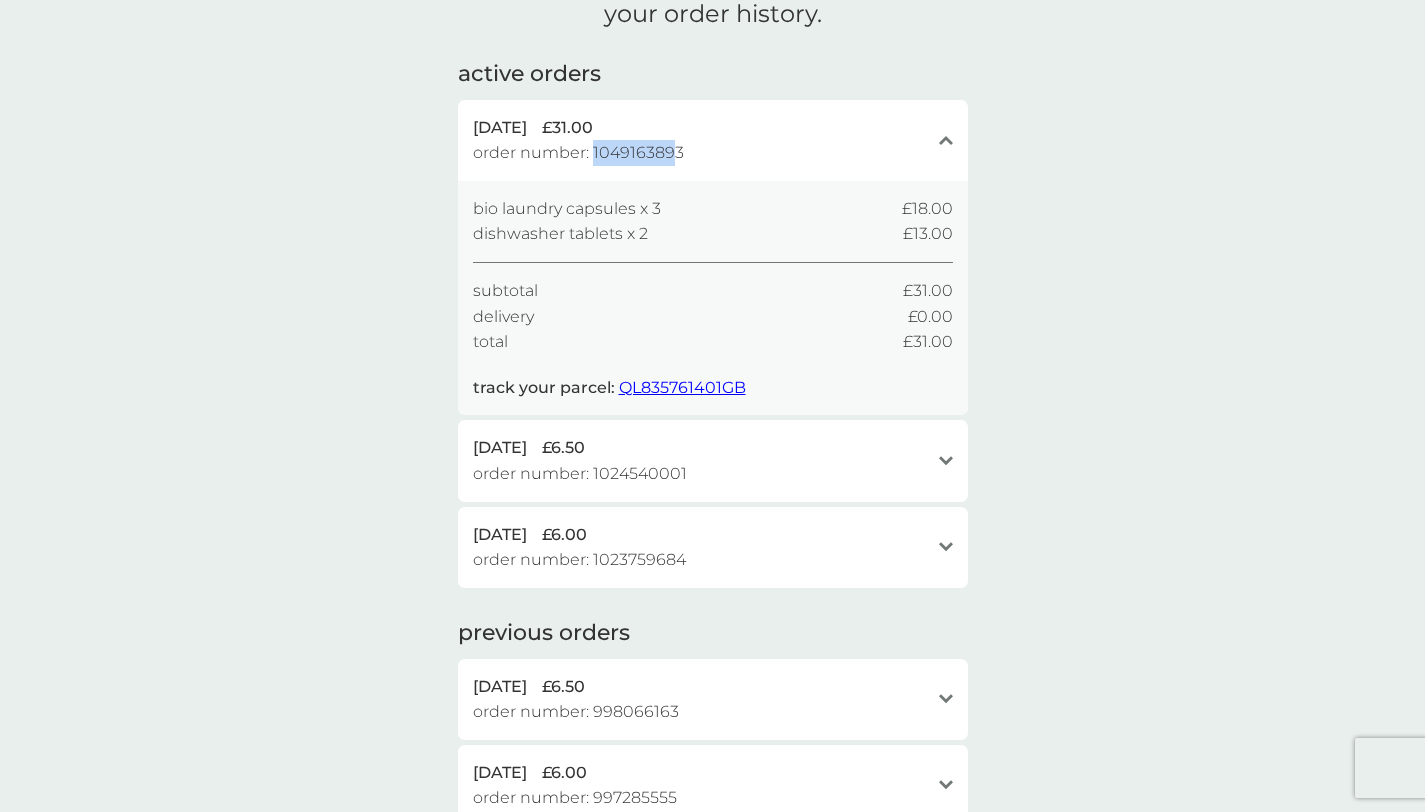 drag, startPoint x: 675, startPoint y: 145, endPoint x: 594, endPoint y: 147, distance: 81.02469 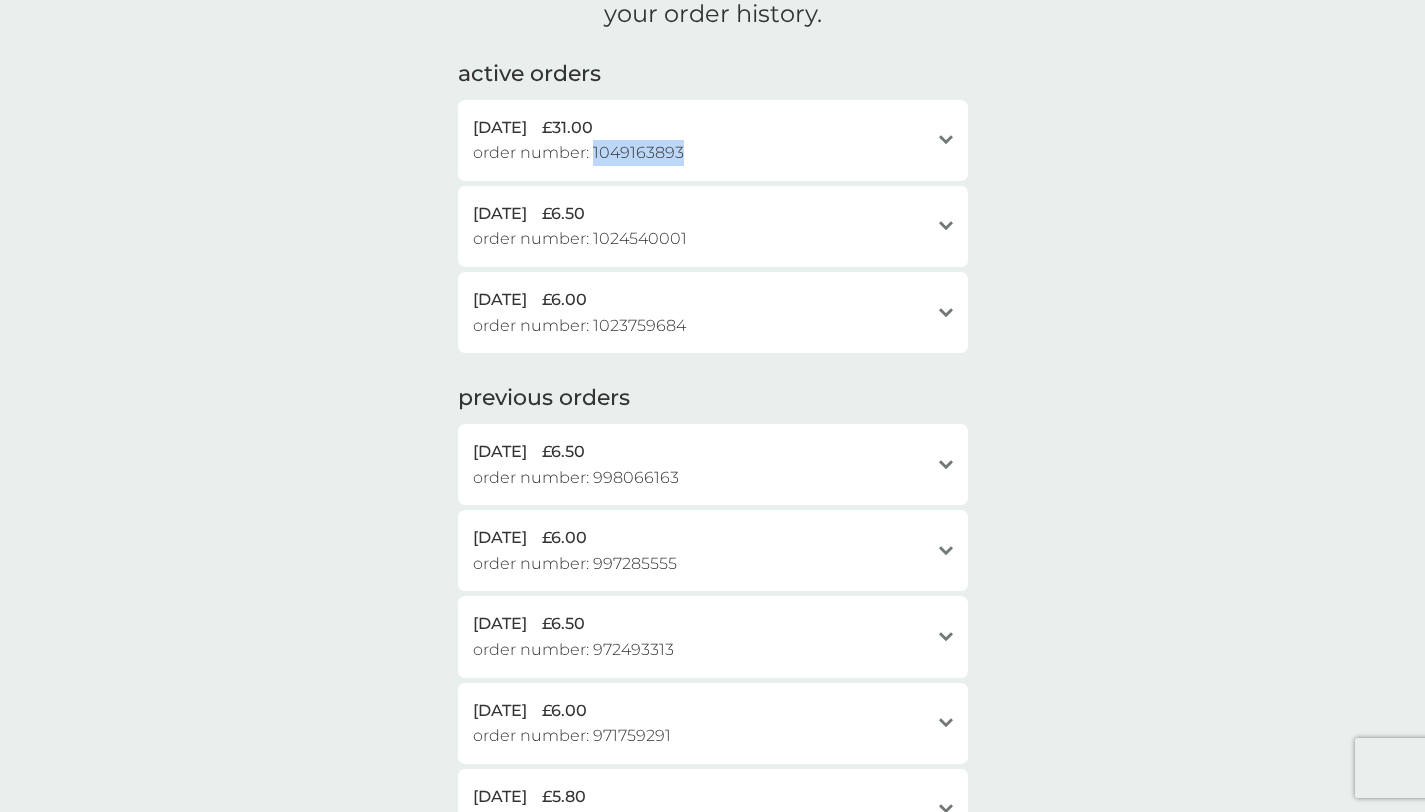 drag, startPoint x: 682, startPoint y: 152, endPoint x: 591, endPoint y: 152, distance: 91 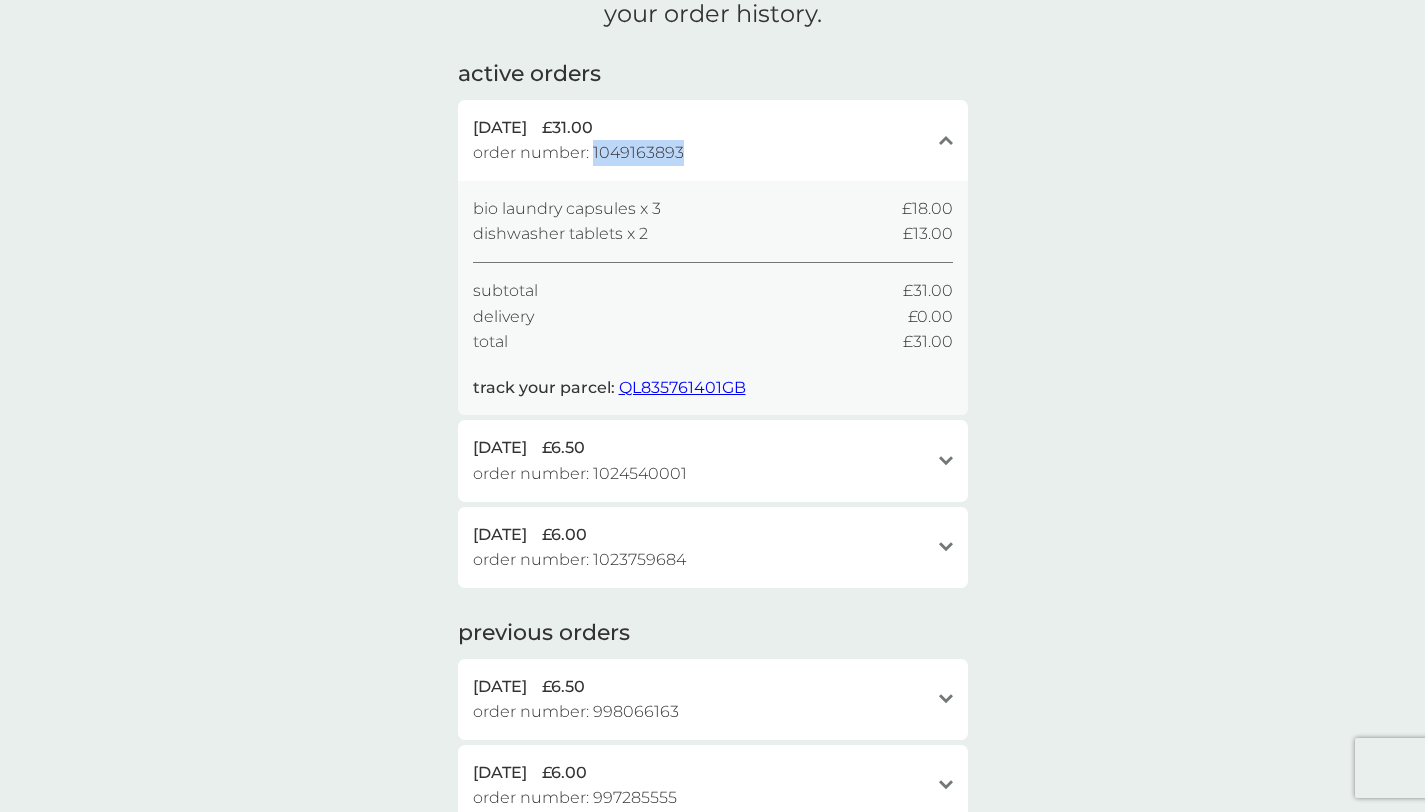 copy on "1049163893" 